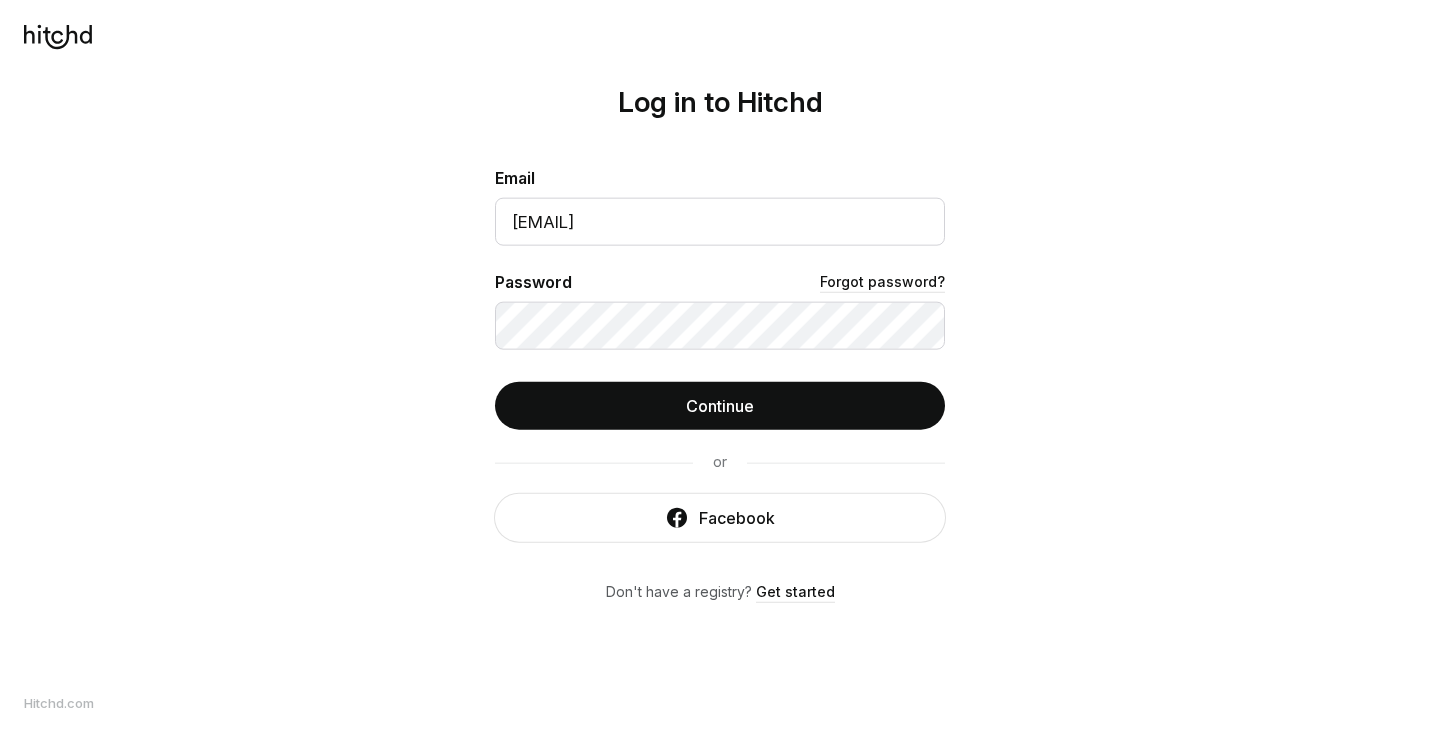 scroll, scrollTop: 0, scrollLeft: 0, axis: both 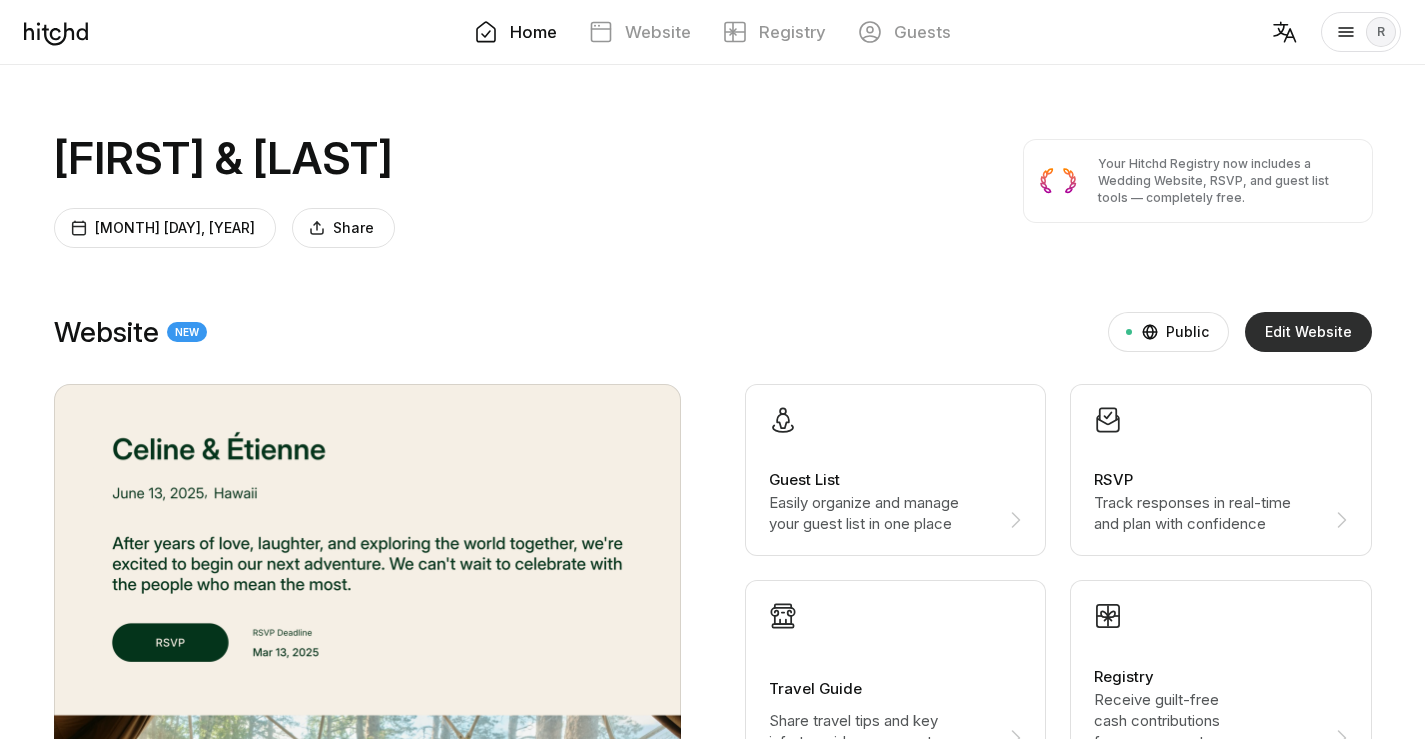 drag, startPoint x: 1289, startPoint y: 326, endPoint x: 1268, endPoint y: 362, distance: 41.677334 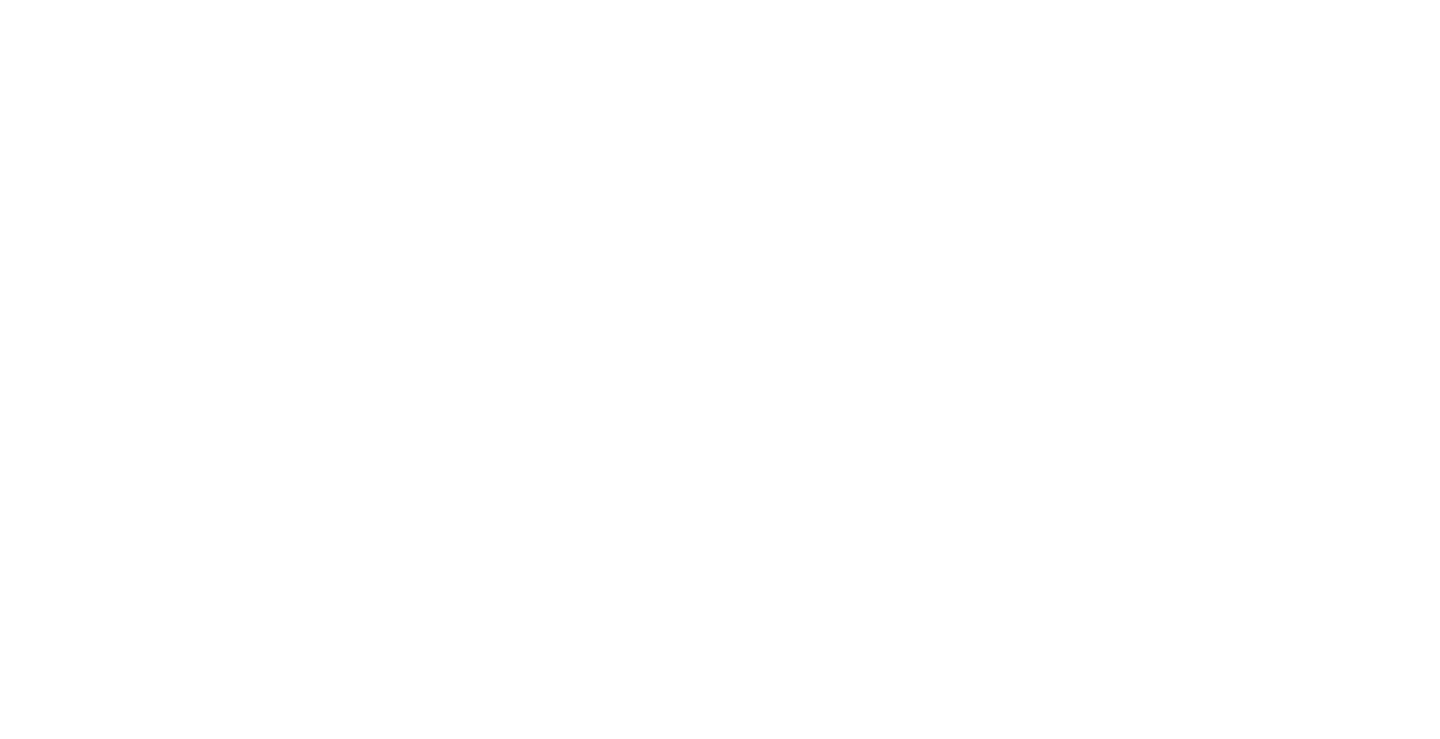 scroll, scrollTop: 0, scrollLeft: 0, axis: both 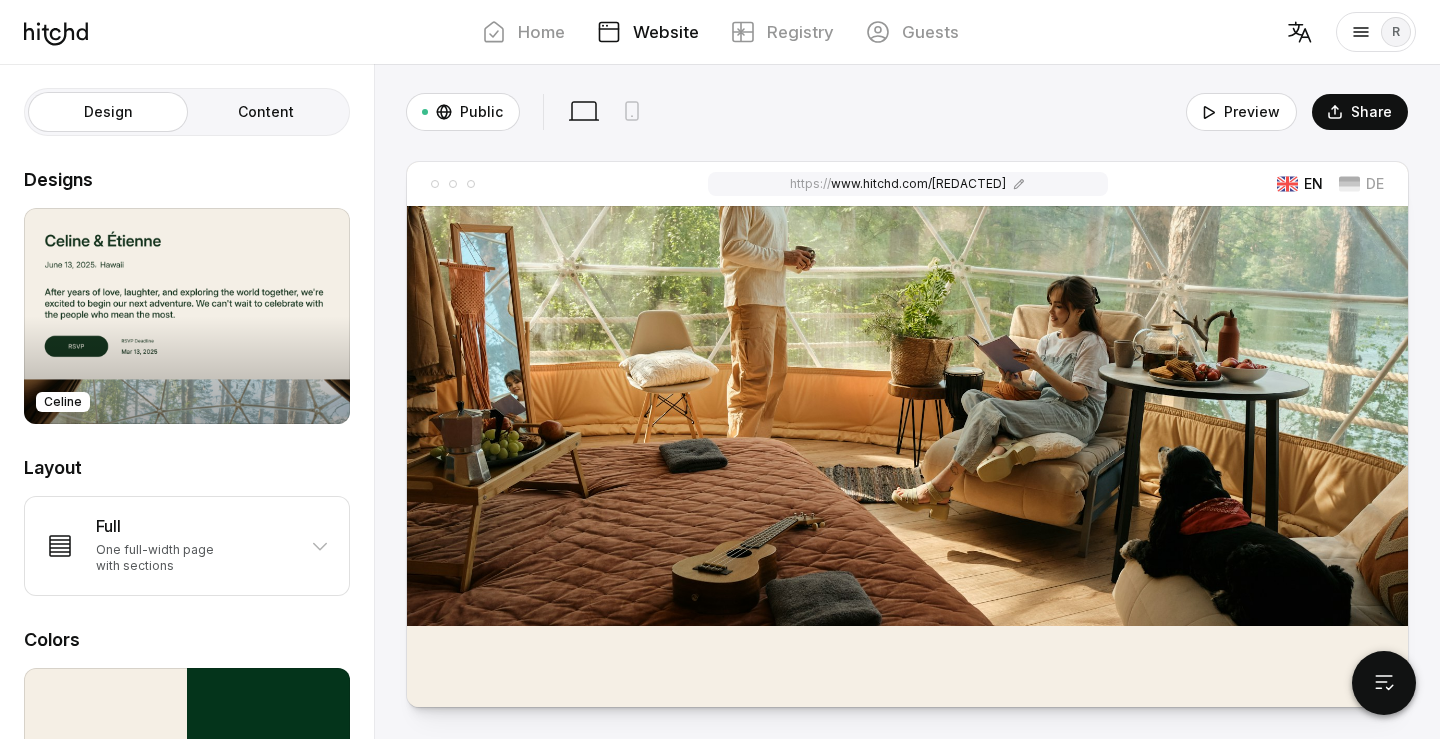 click at bounding box center [907, 334] 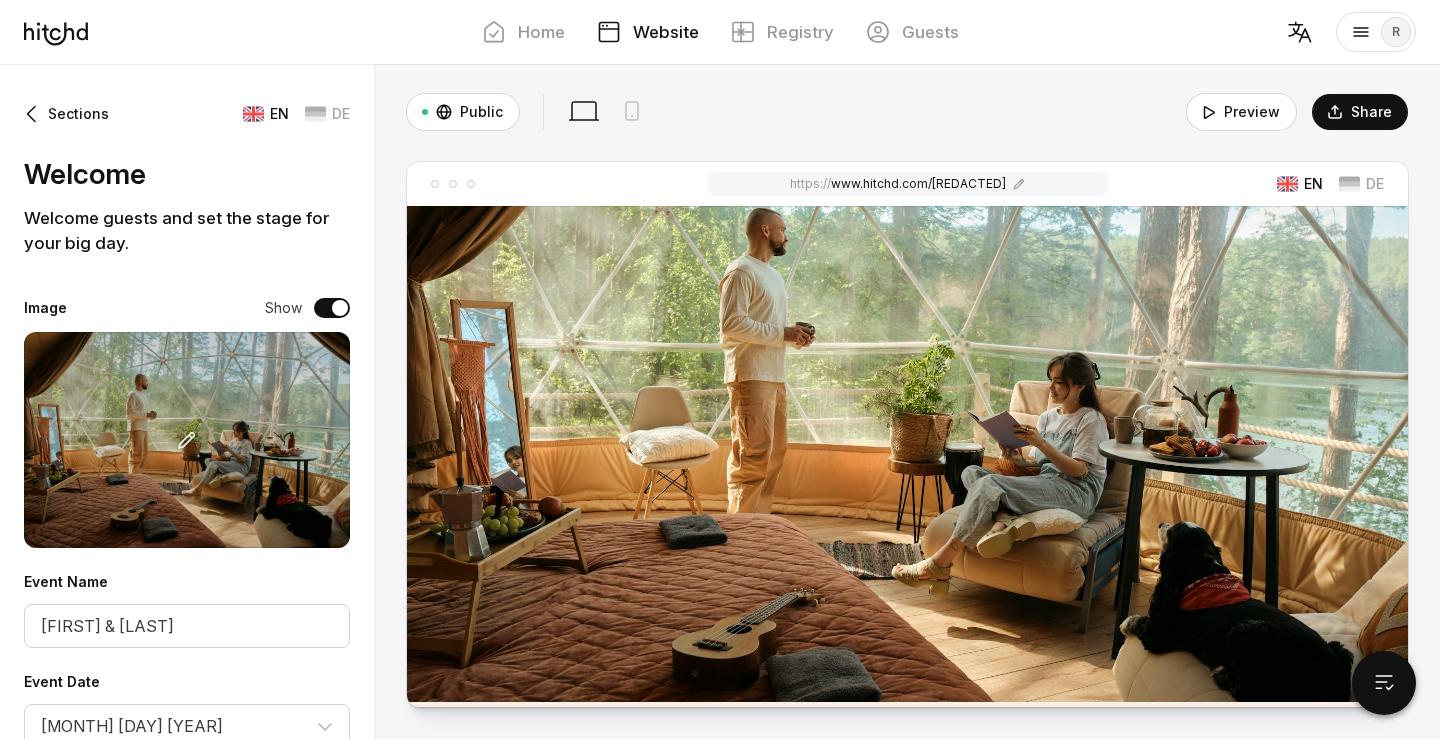 scroll, scrollTop: 678, scrollLeft: 0, axis: vertical 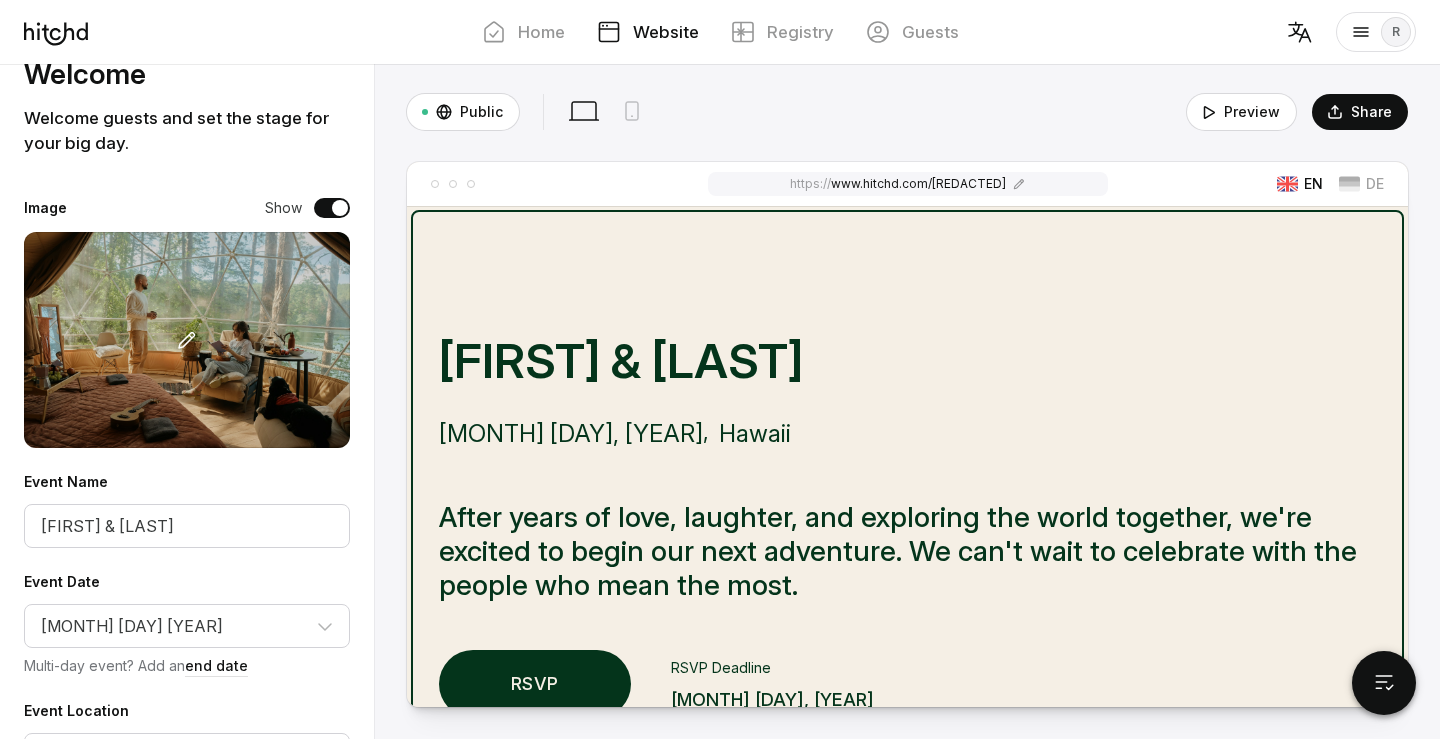 click on "After years of love, laughter, and exploring the world together, we're excited to begin our next adventure. We can't wait to celebrate with the people who mean the most." at bounding box center (907, 551) 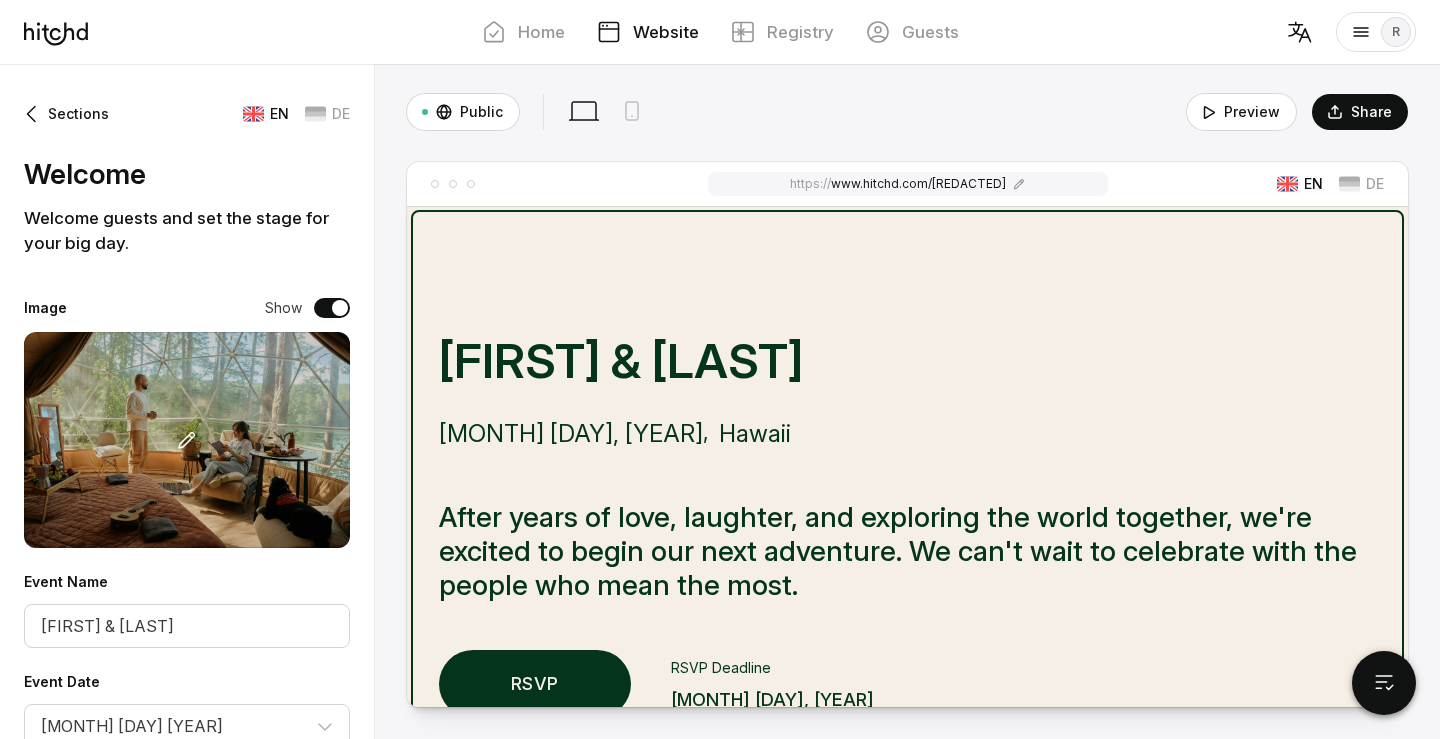 click on "After years of love, laughter, and exploring the world together, we're excited to begin our next adventure. We can't wait to celebrate with the people who mean the most." at bounding box center [907, 551] 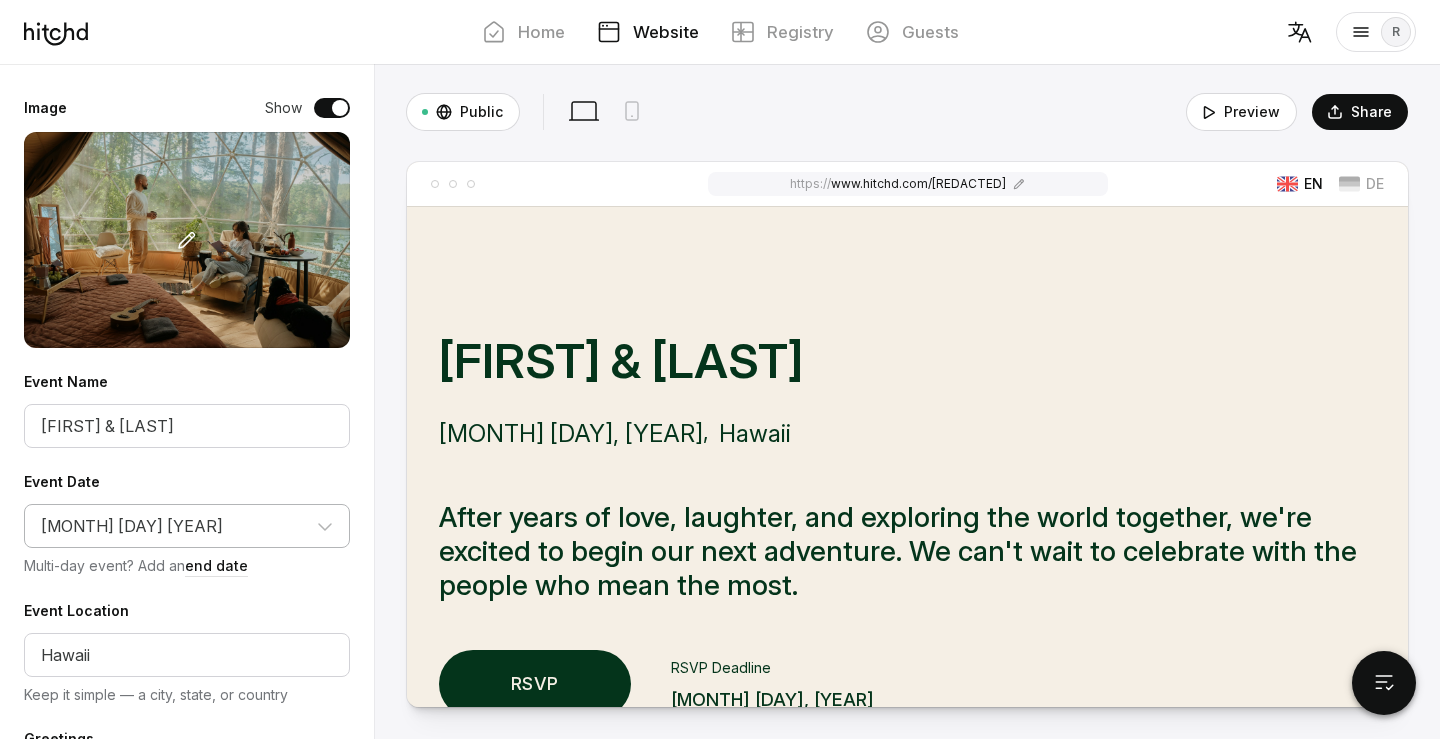 scroll, scrollTop: 400, scrollLeft: 0, axis: vertical 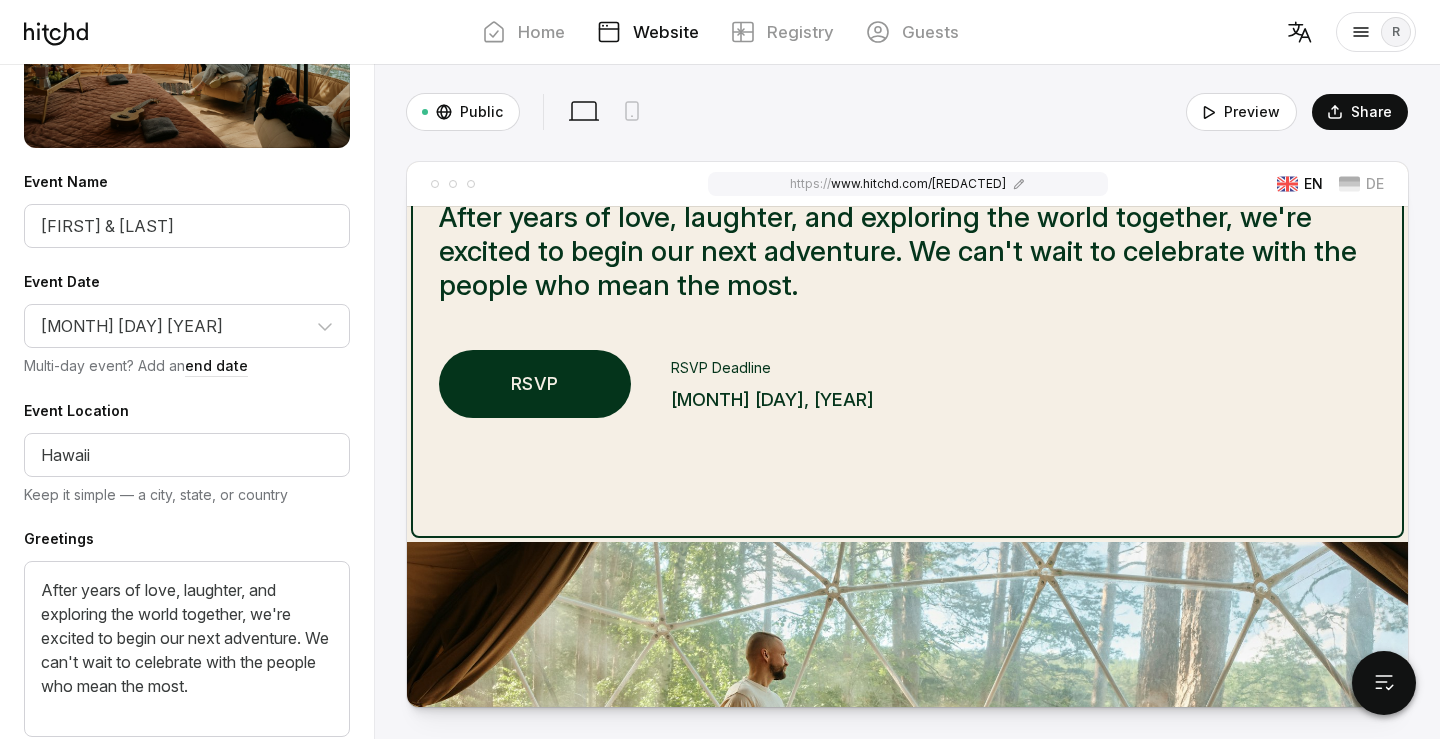 click on "RSVP Deadline" at bounding box center [721, 367] 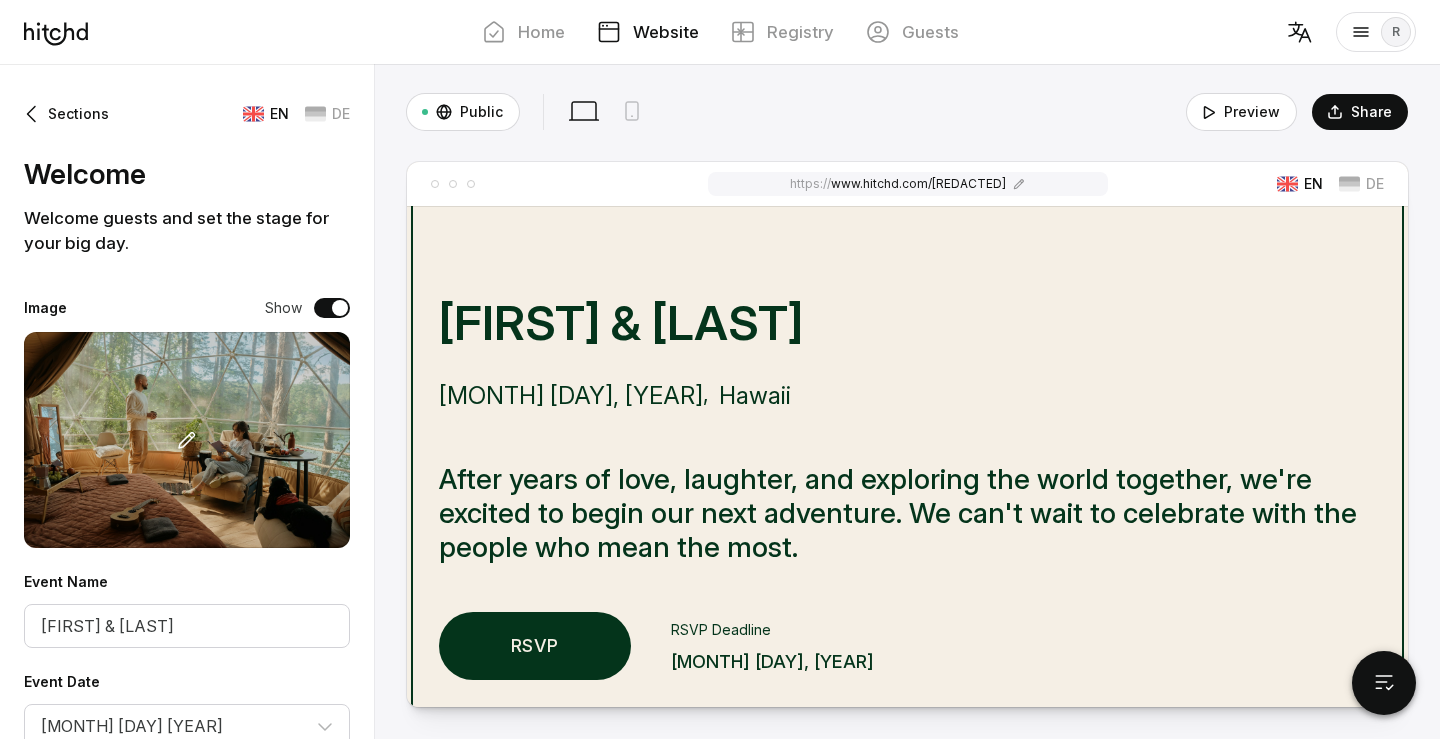 scroll, scrollTop: 0, scrollLeft: 0, axis: both 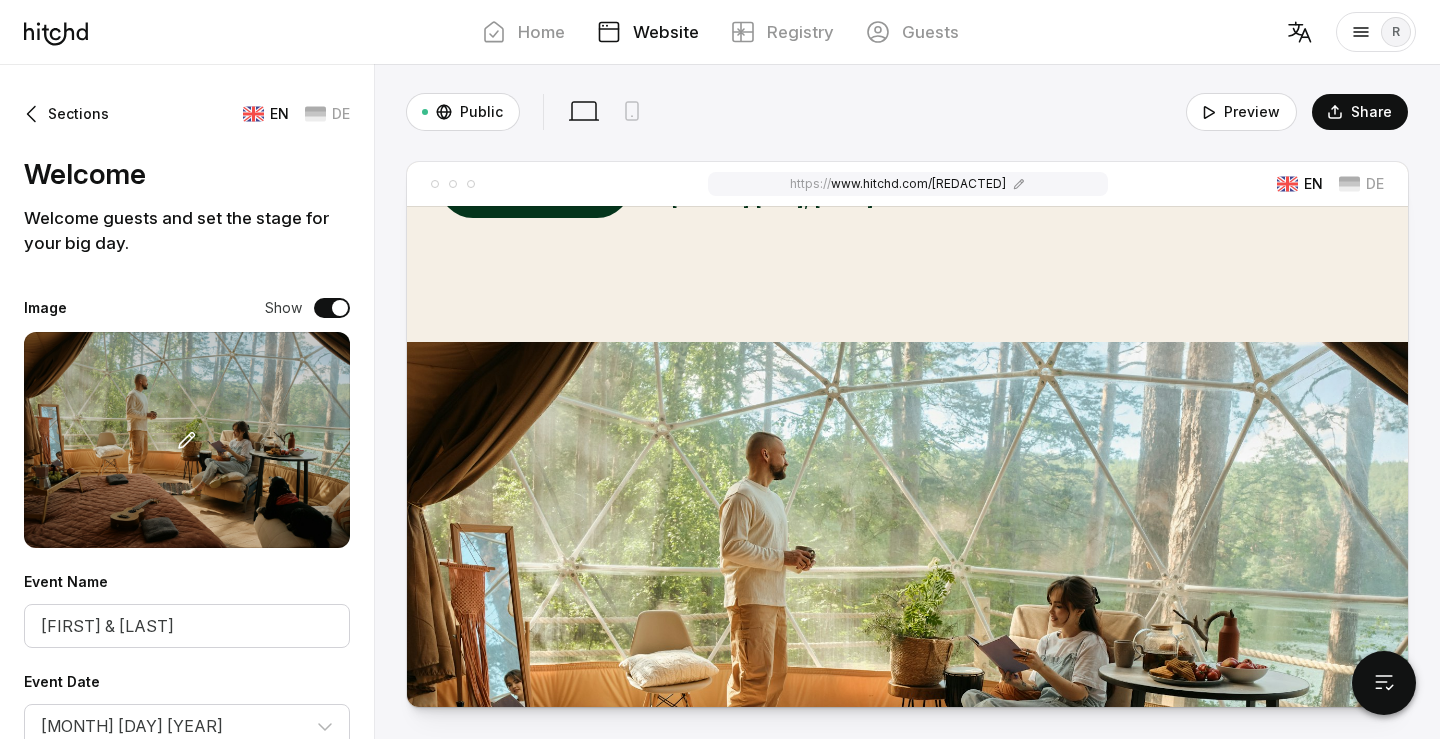 click at bounding box center [907, 634] 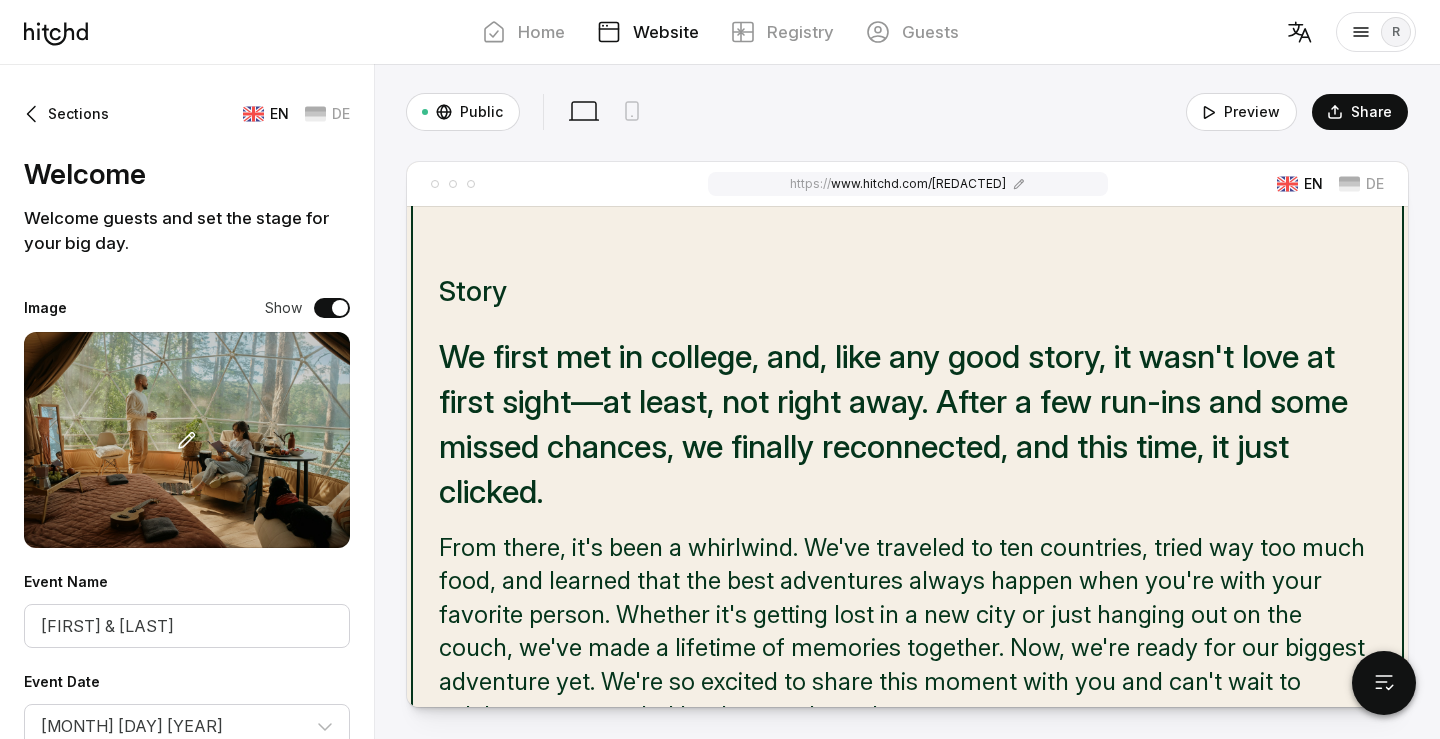 click on "We first met in college, and, like any good story, it wasn't love at first sight—at least, not right away. After a few run-ins and some missed chances, we finally reconnected, and this time, it just clicked." at bounding box center (907, 424) 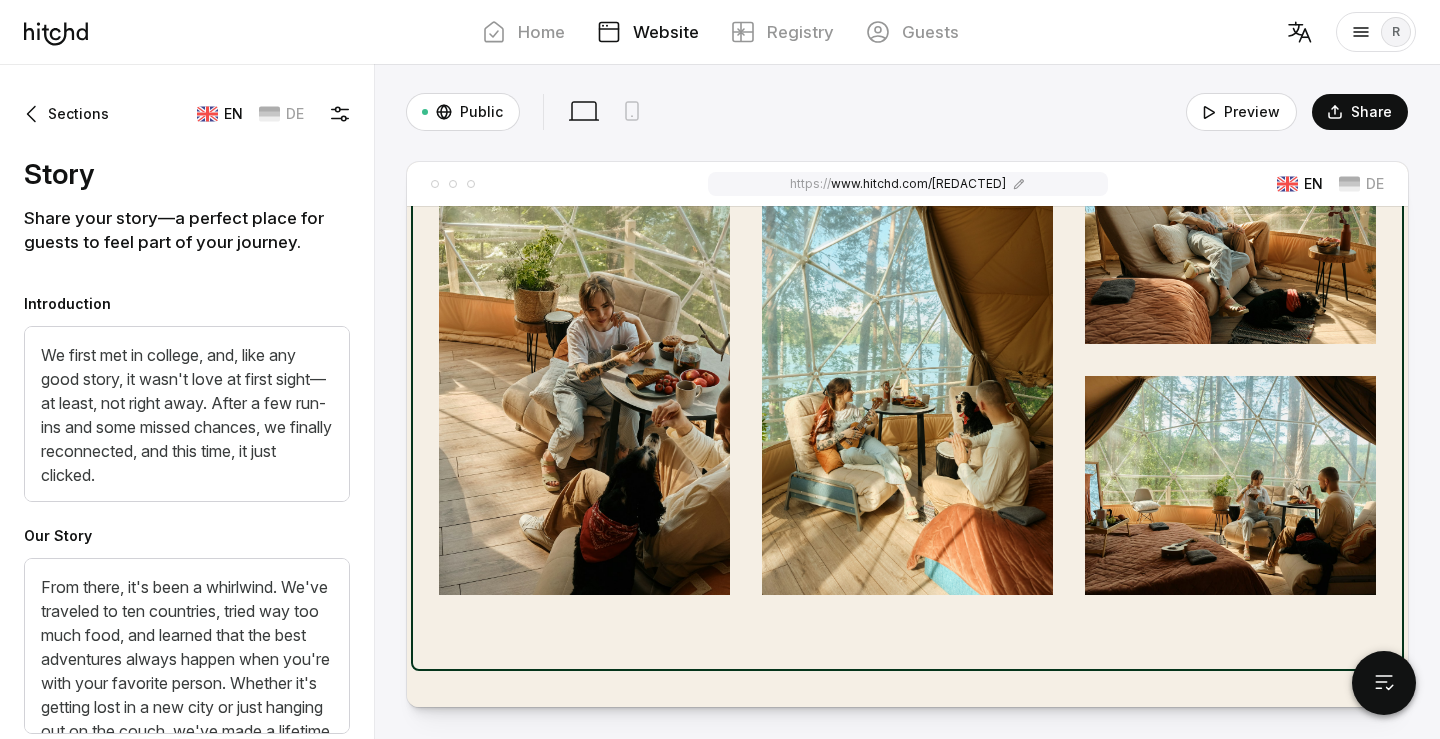 click at bounding box center (584, 360) 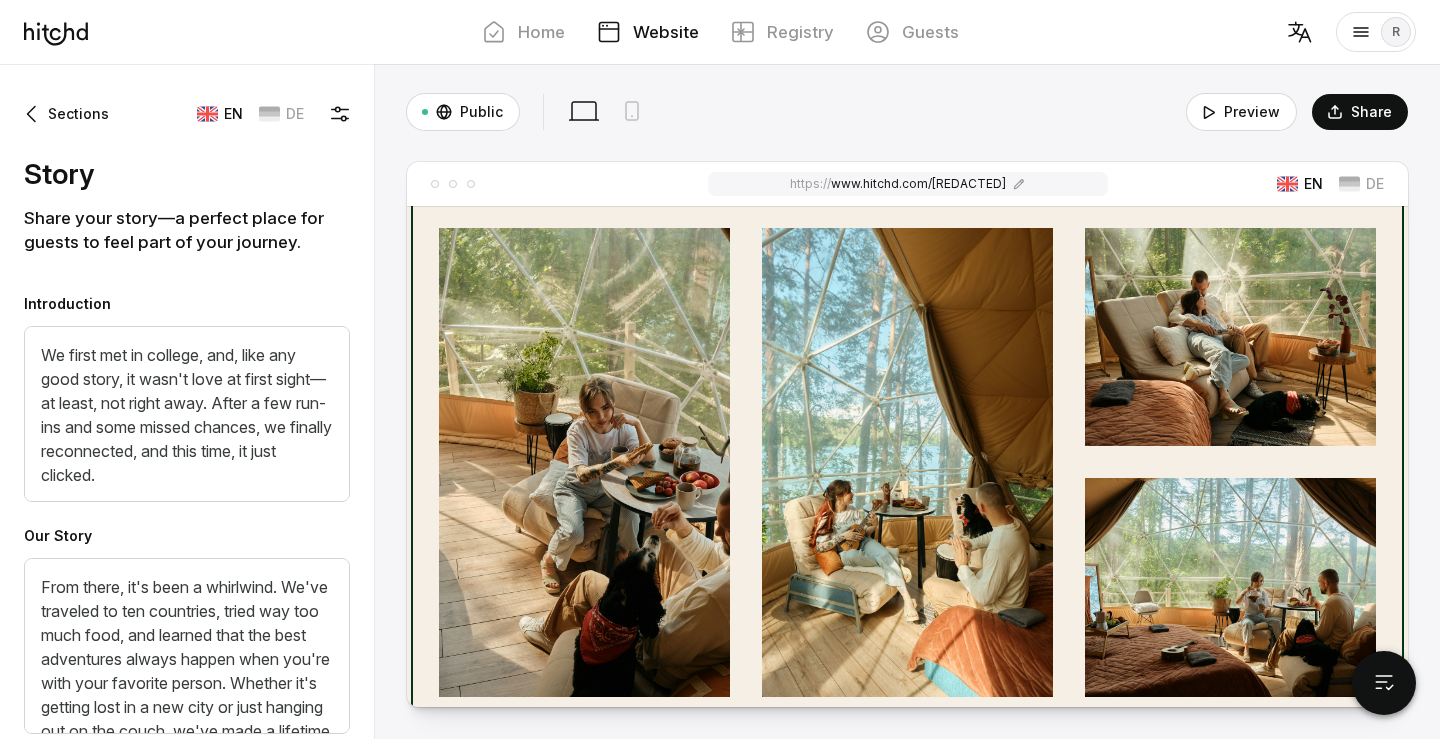 scroll, scrollTop: 1902, scrollLeft: 0, axis: vertical 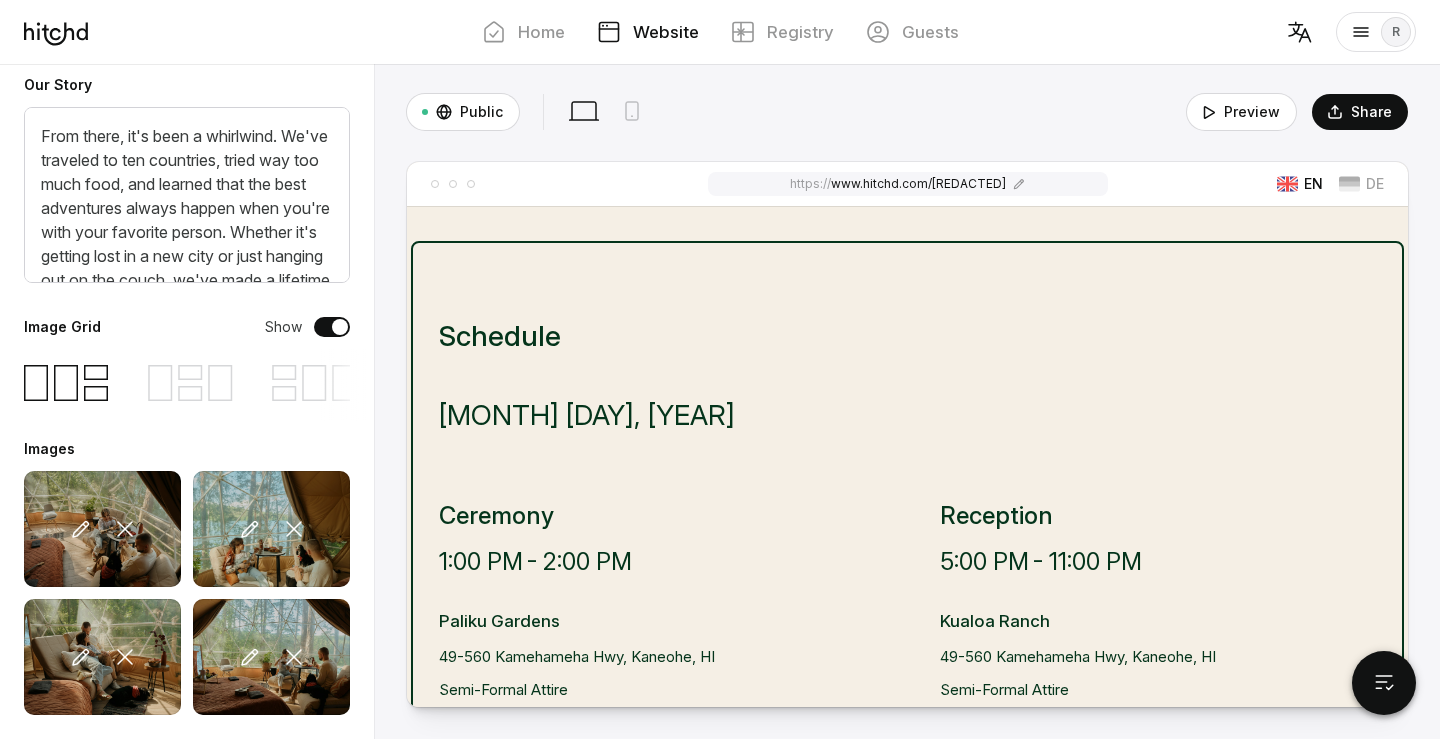 click on "[MONTH] [DAY], [YEAR]" at bounding box center (907, 415) 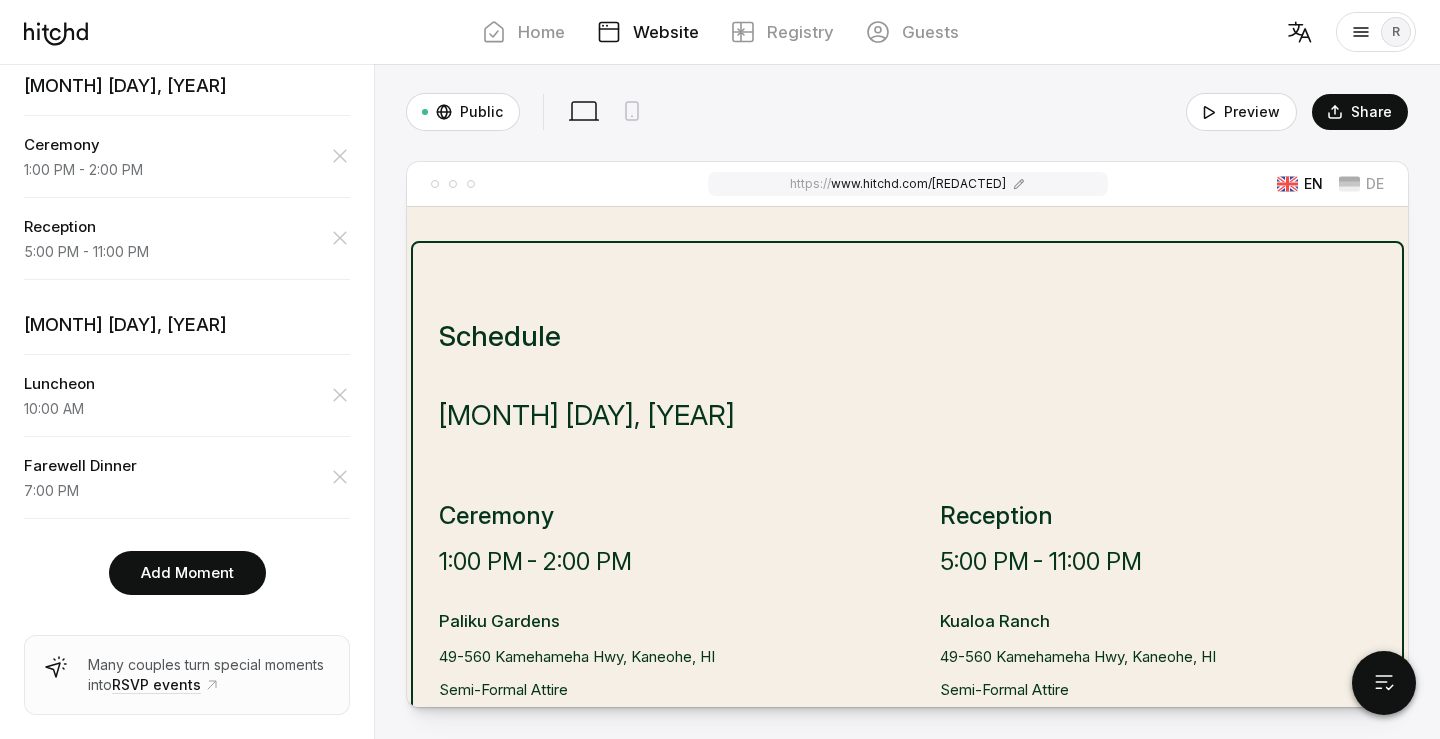 scroll, scrollTop: 0, scrollLeft: 0, axis: both 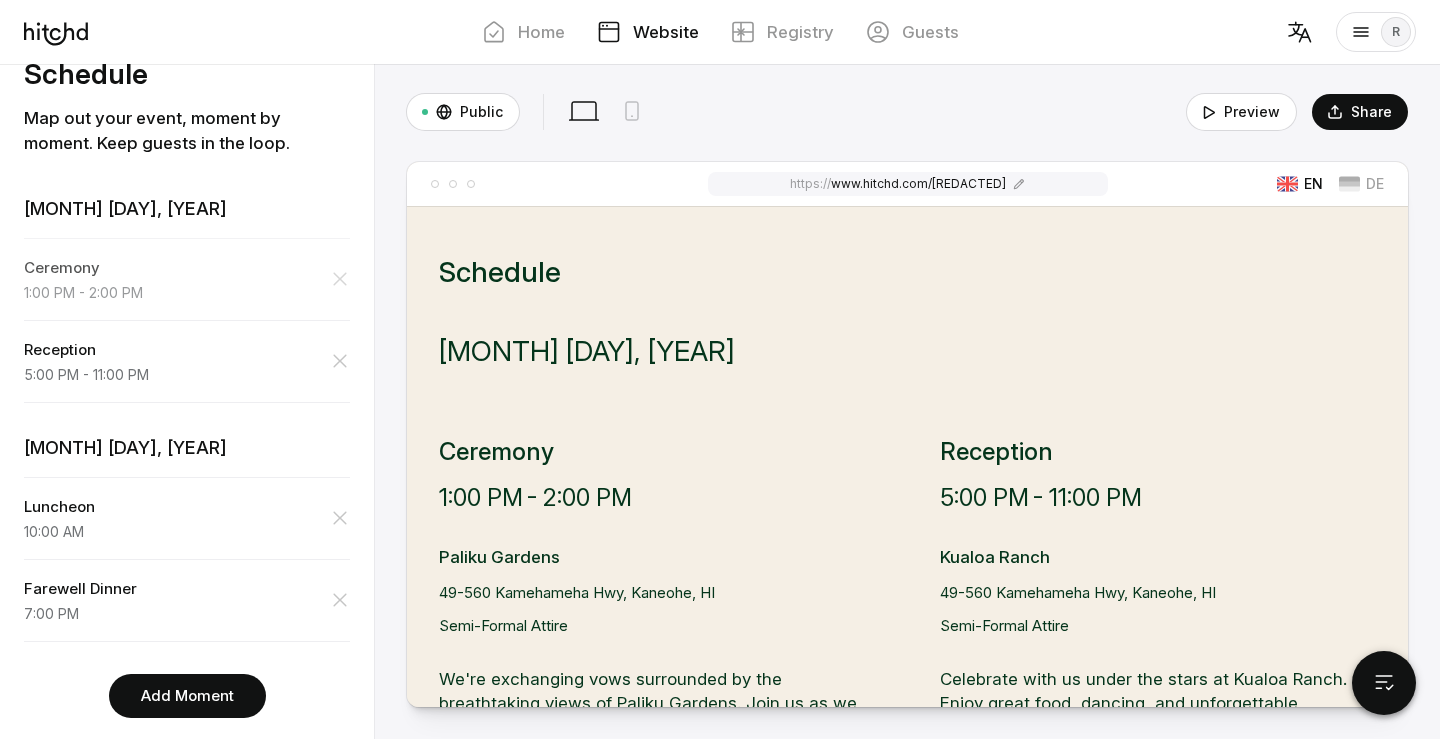 click on "Ceremony
1:00 PM    - 2:00 PM" at bounding box center (187, 279) 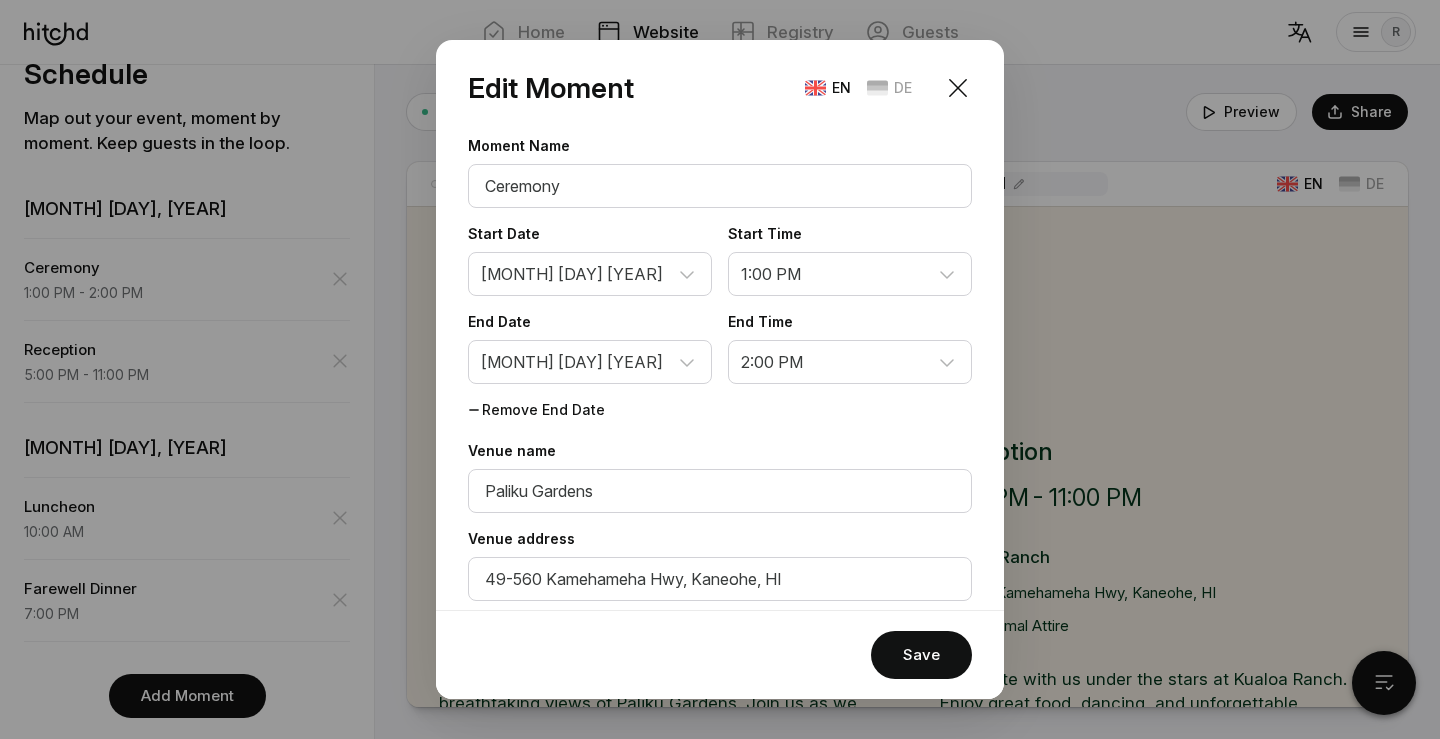 drag, startPoint x: 253, startPoint y: 315, endPoint x: 262, endPoint y: 309, distance: 10.816654 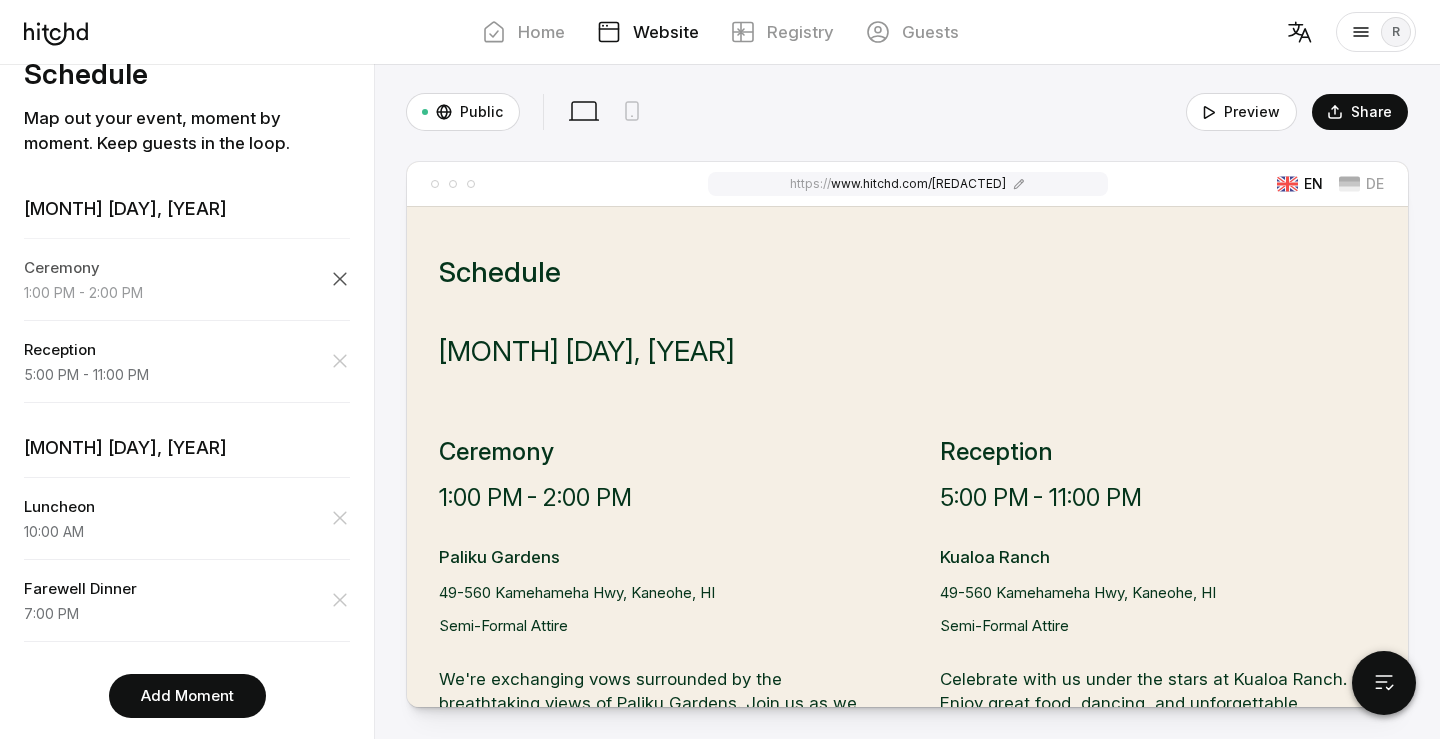 click at bounding box center (340, 279) 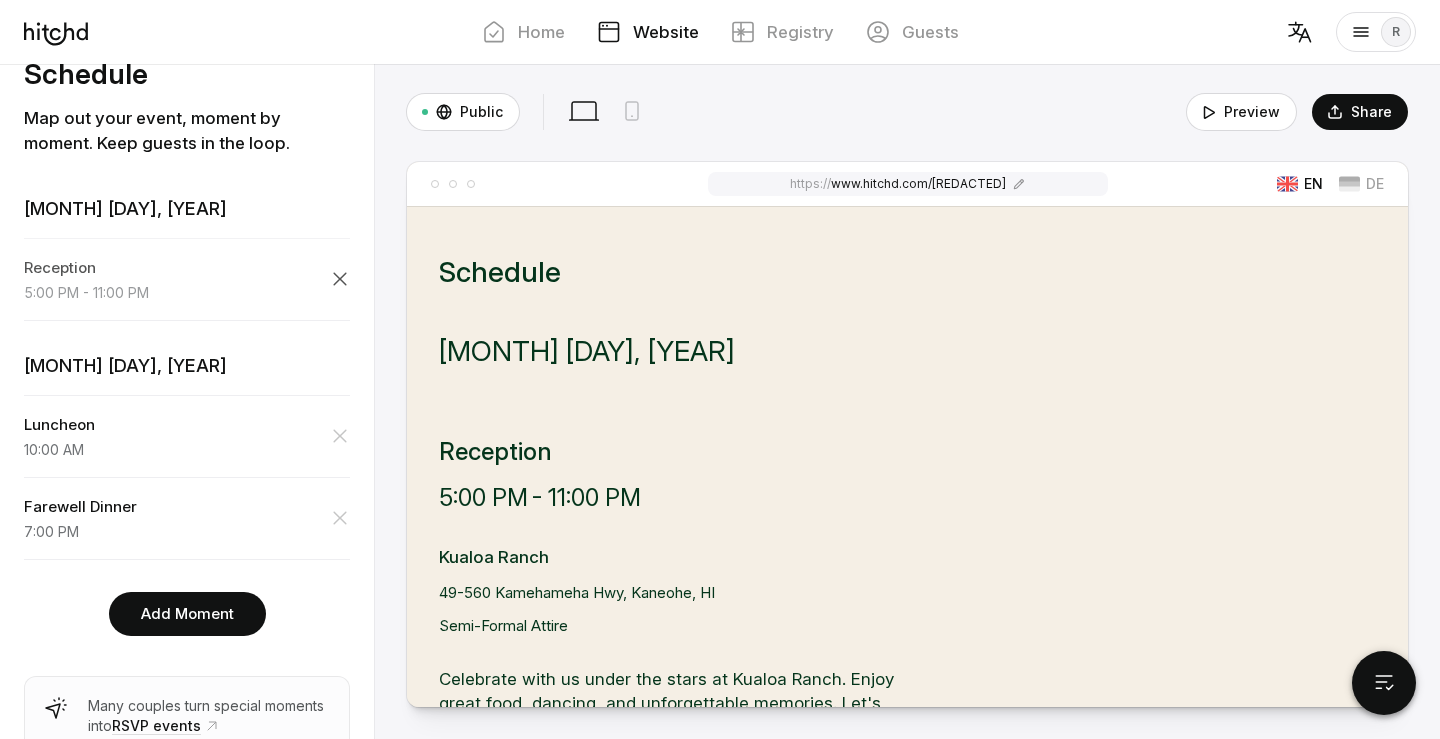 click at bounding box center [340, 279] 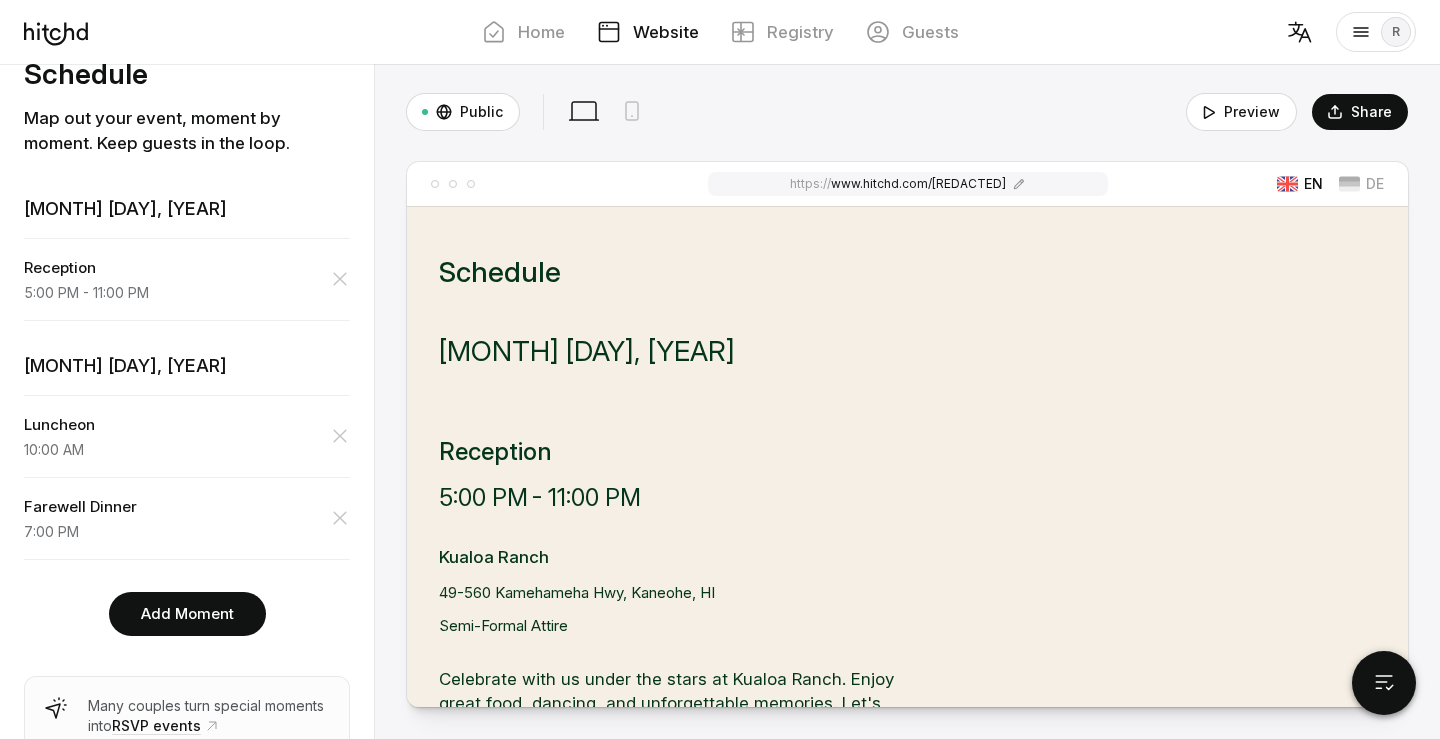 scroll, scrollTop: 0, scrollLeft: 0, axis: both 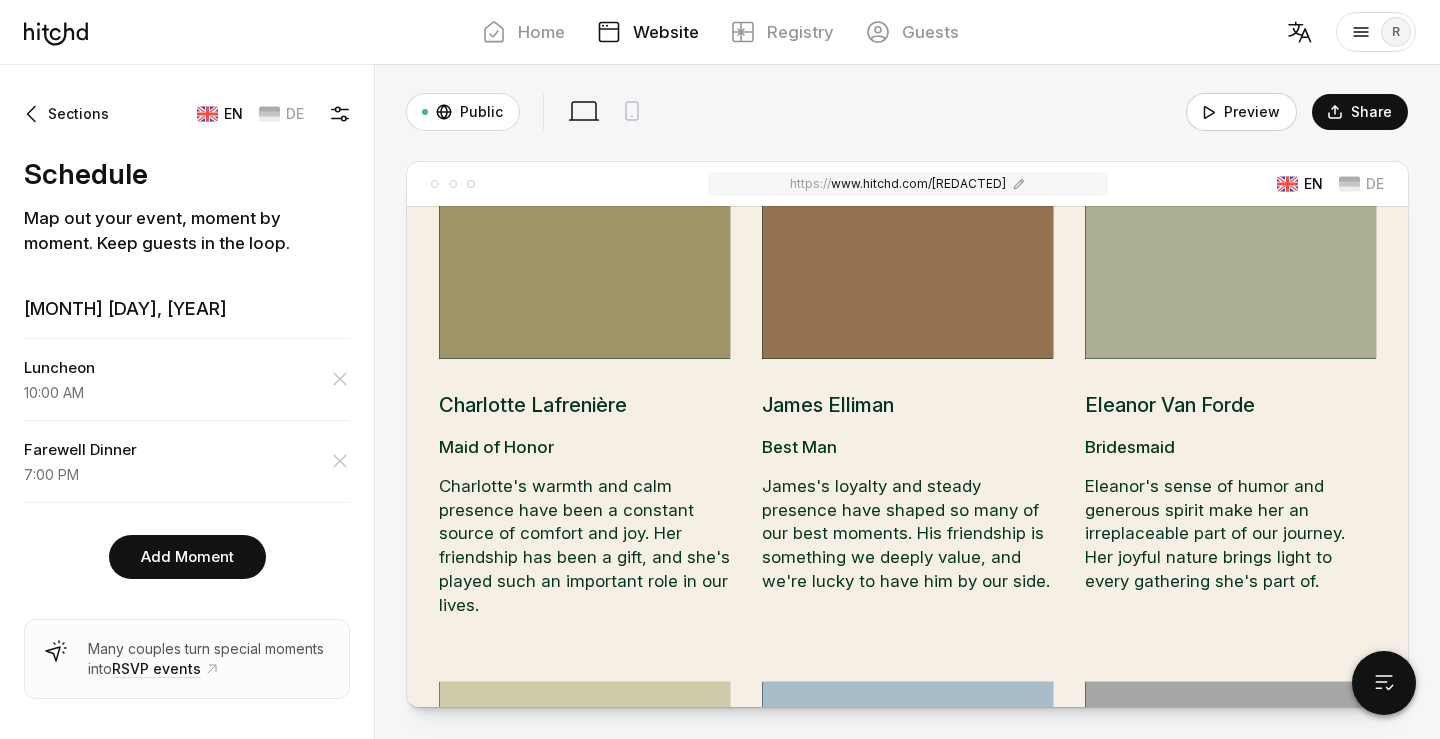 click on "Preview" at bounding box center (1241, 112) 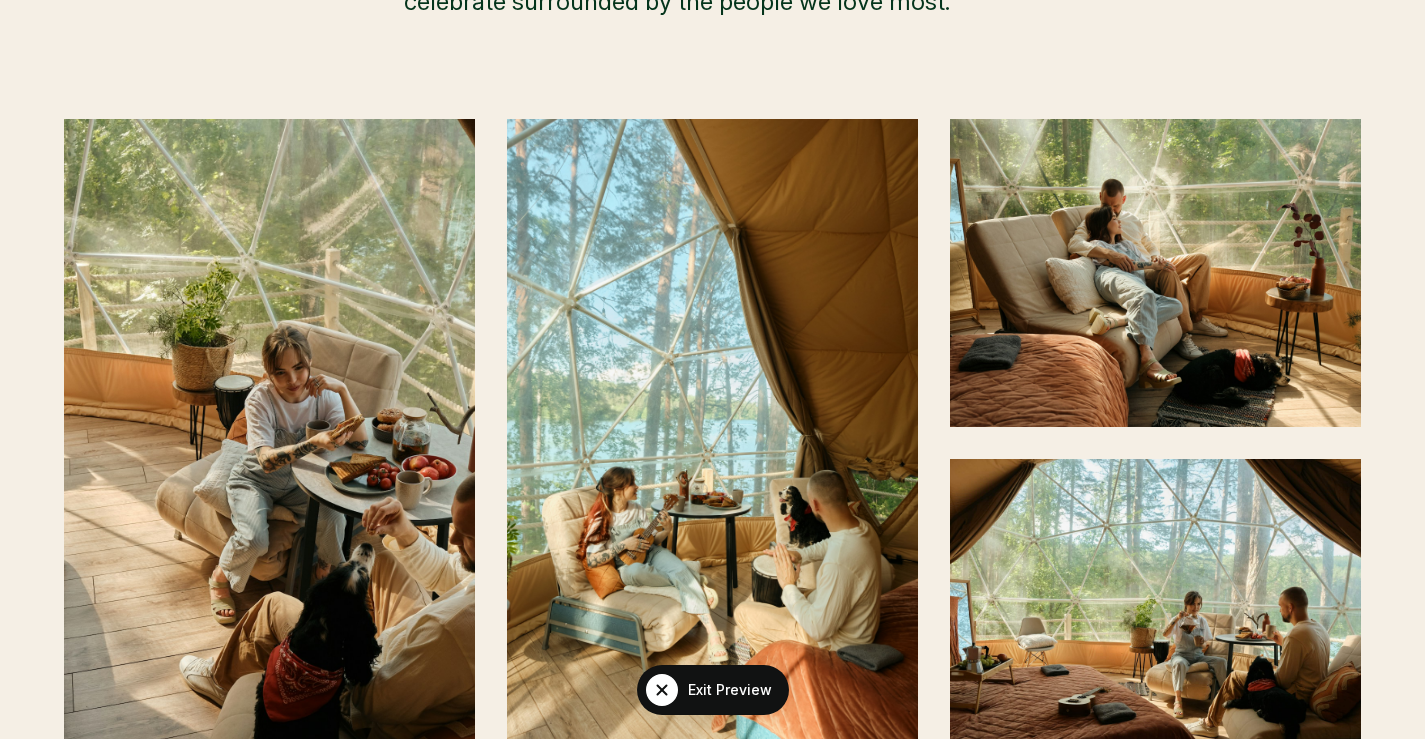scroll, scrollTop: 2400, scrollLeft: 0, axis: vertical 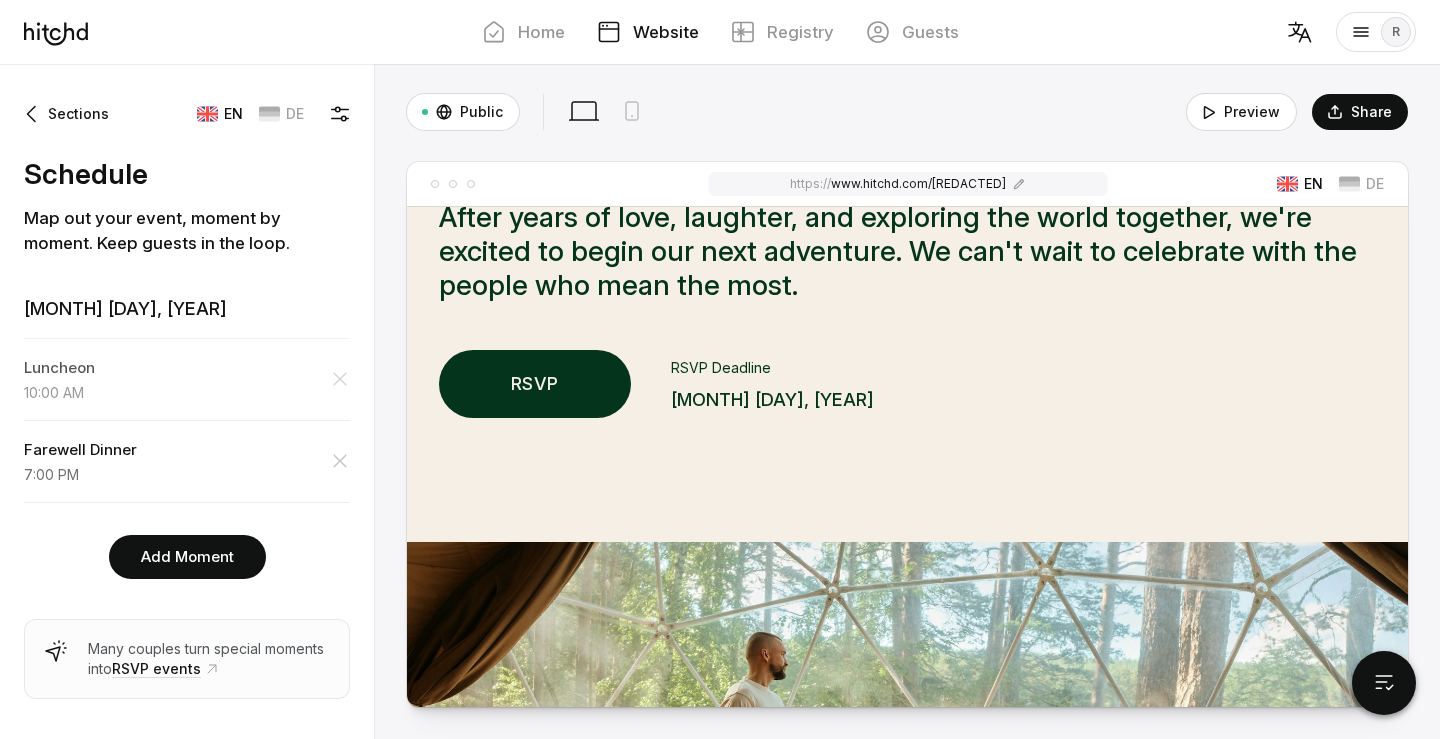 click on "Luncheon
10:00 AM" at bounding box center (187, 379) 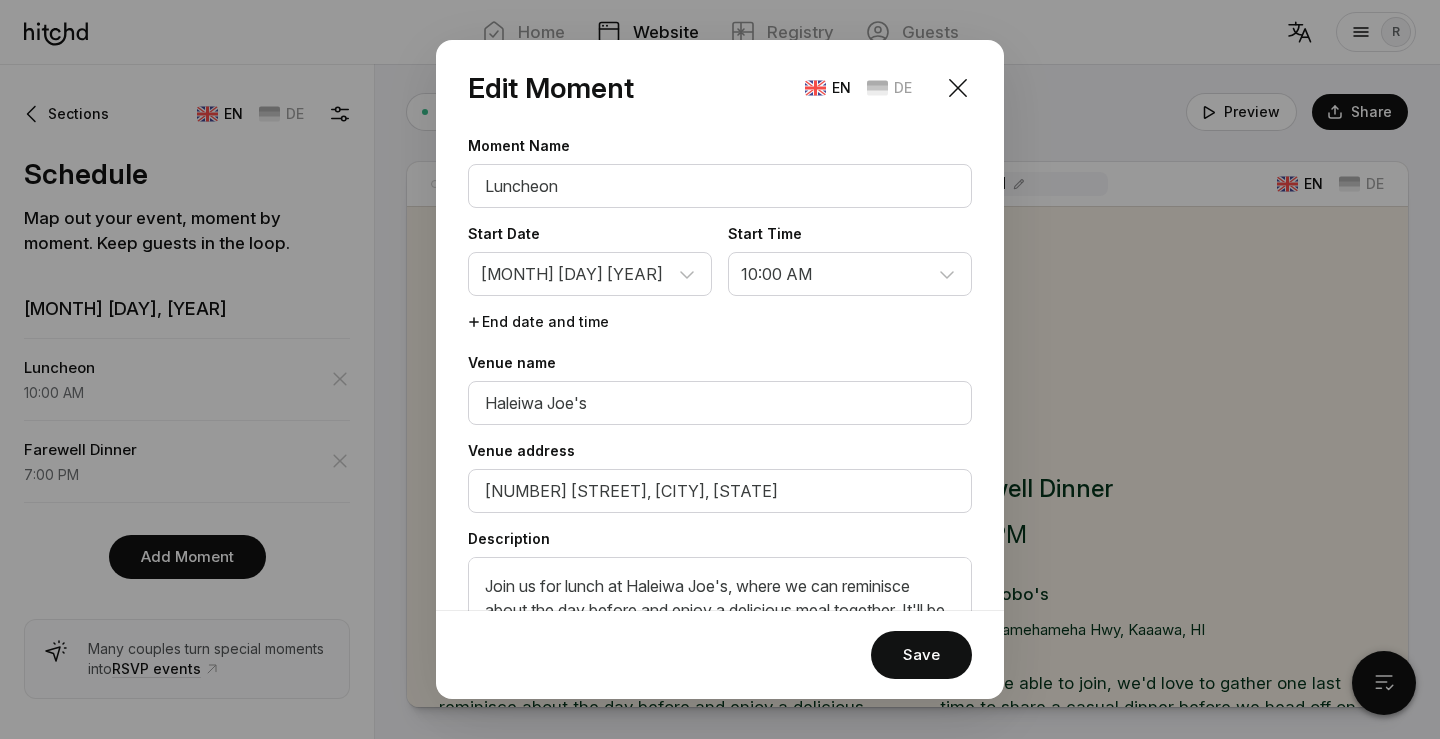 scroll, scrollTop: 2466, scrollLeft: 0, axis: vertical 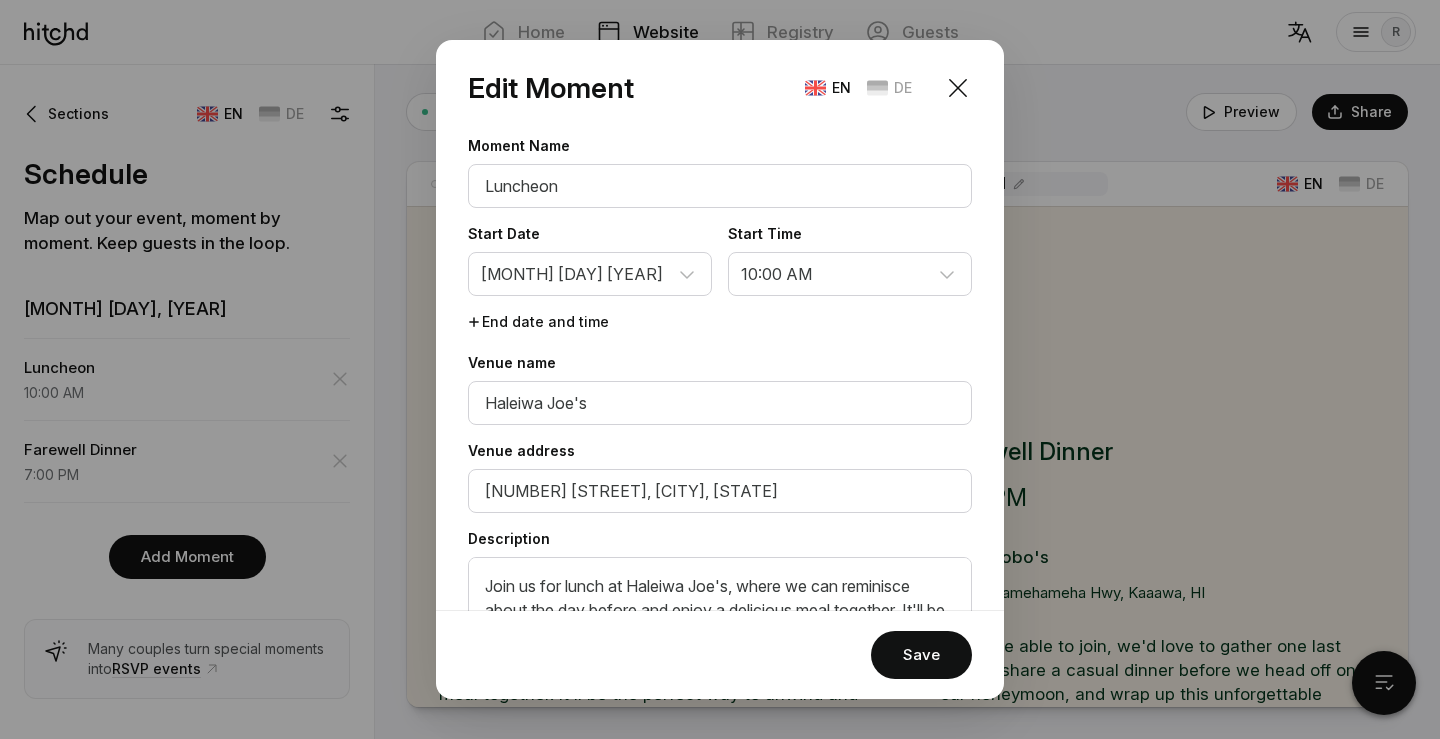click on "Edit Moment
EN
DE" at bounding box center (720, 72) 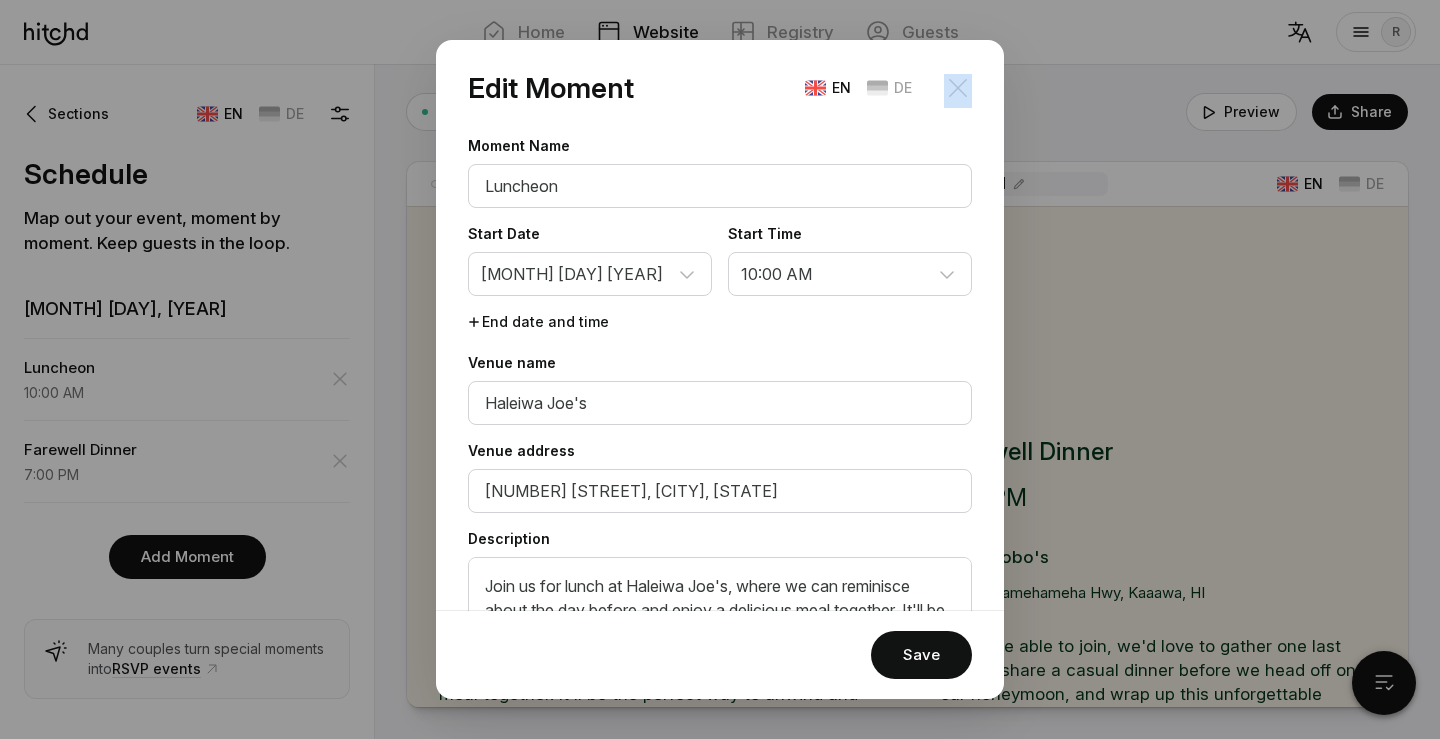 drag, startPoint x: 945, startPoint y: 106, endPoint x: 961, endPoint y: 95, distance: 19.416489 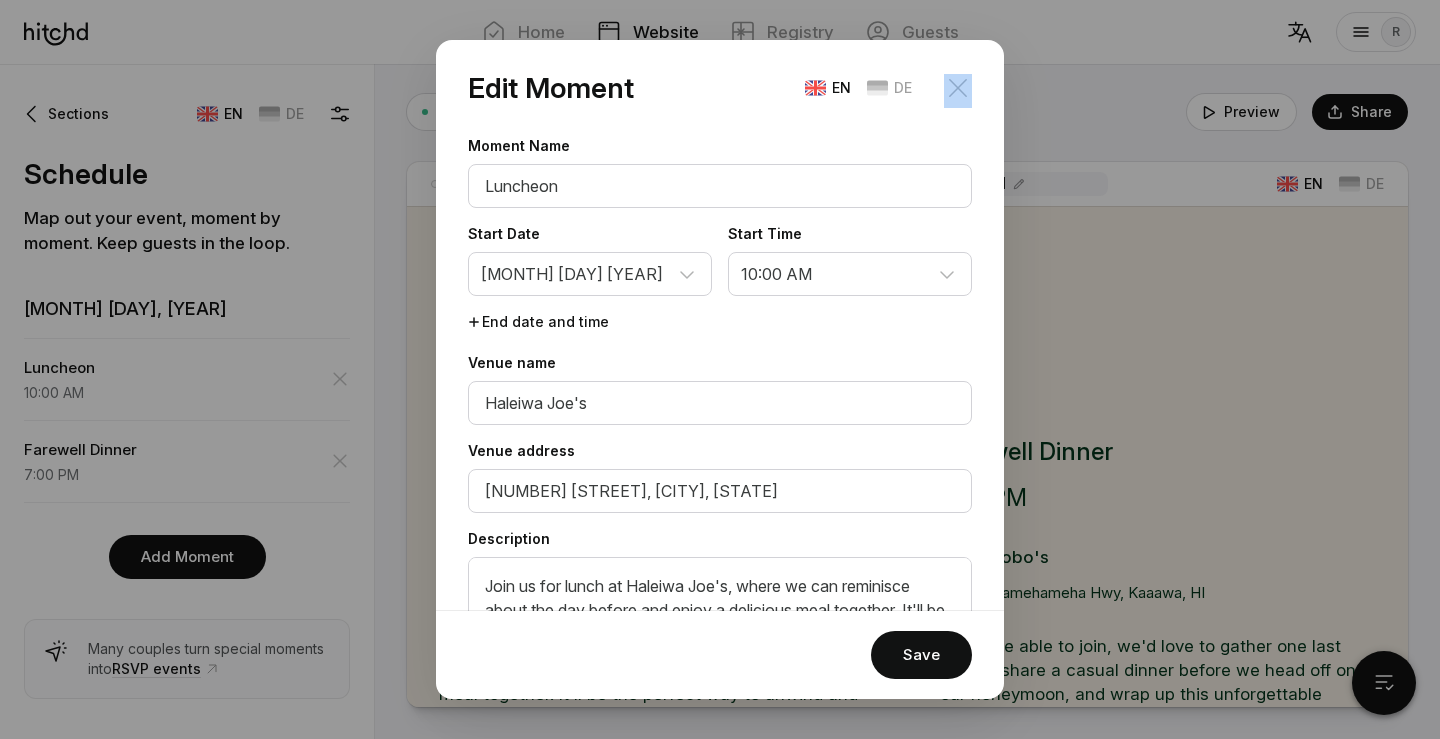 drag, startPoint x: 953, startPoint y: 103, endPoint x: 944, endPoint y: 124, distance: 22.847319 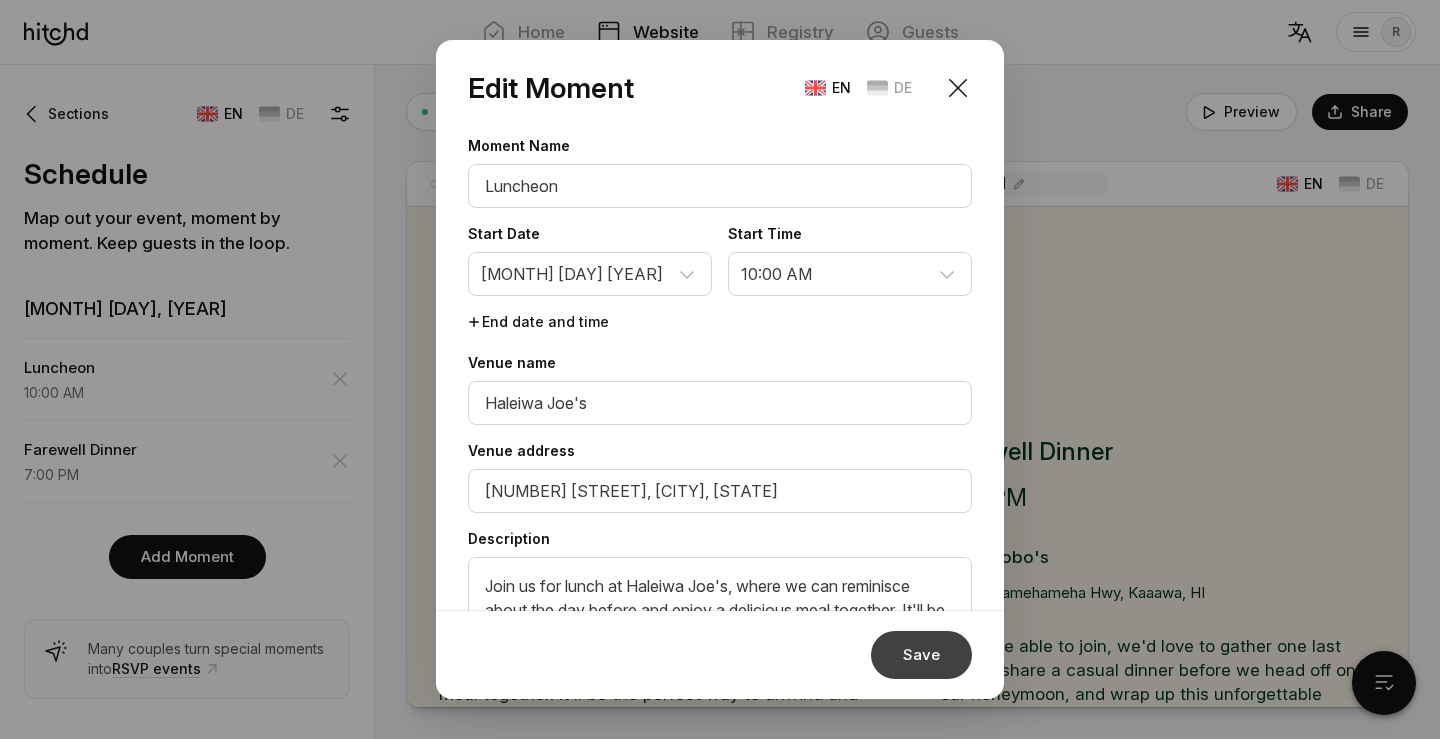 click on "Save" at bounding box center (921, 655) 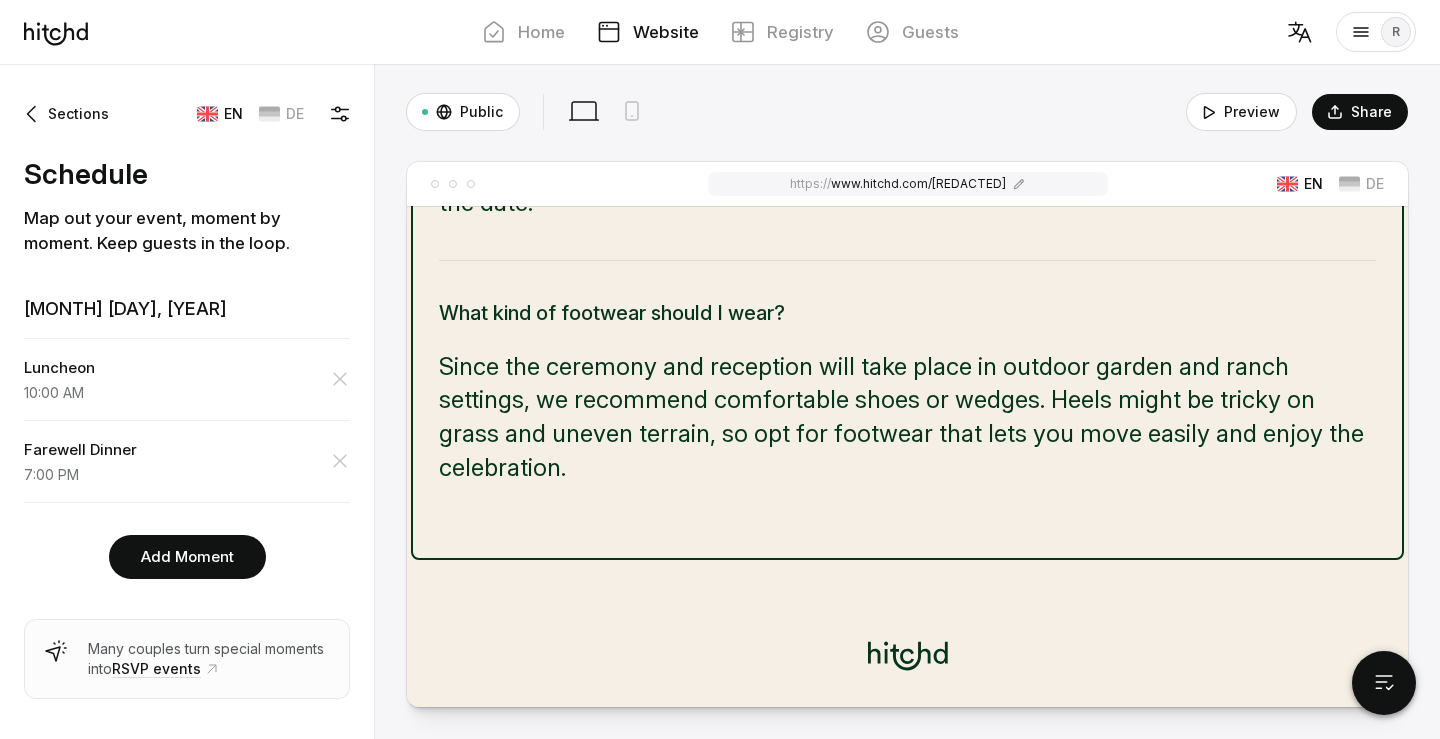 scroll, scrollTop: 8247, scrollLeft: 0, axis: vertical 